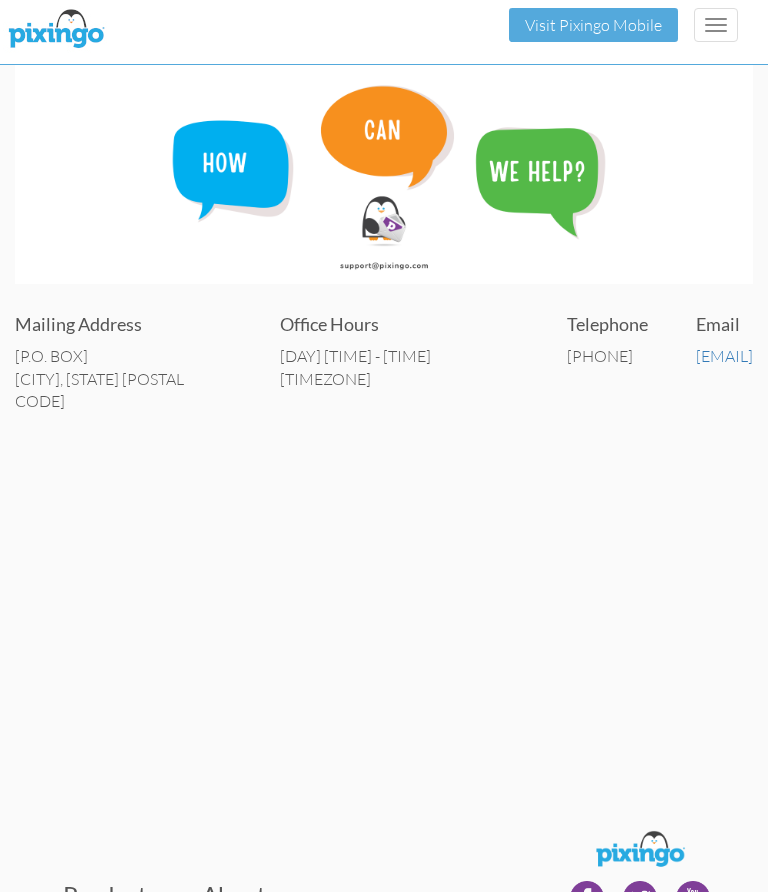 scroll, scrollTop: 0, scrollLeft: 0, axis: both 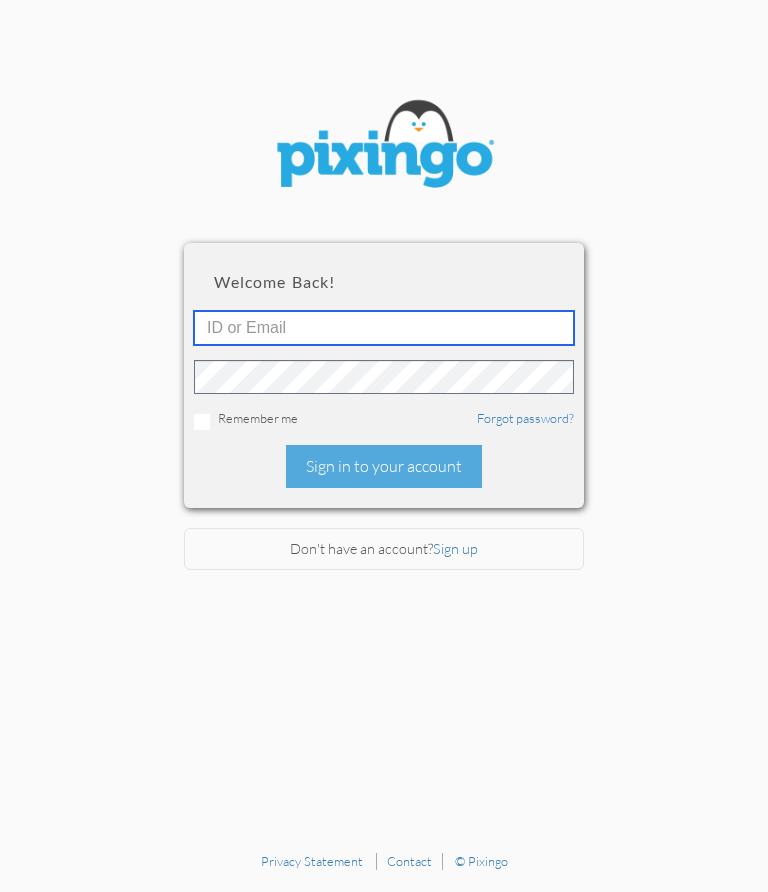 type on "[EMAIL]" 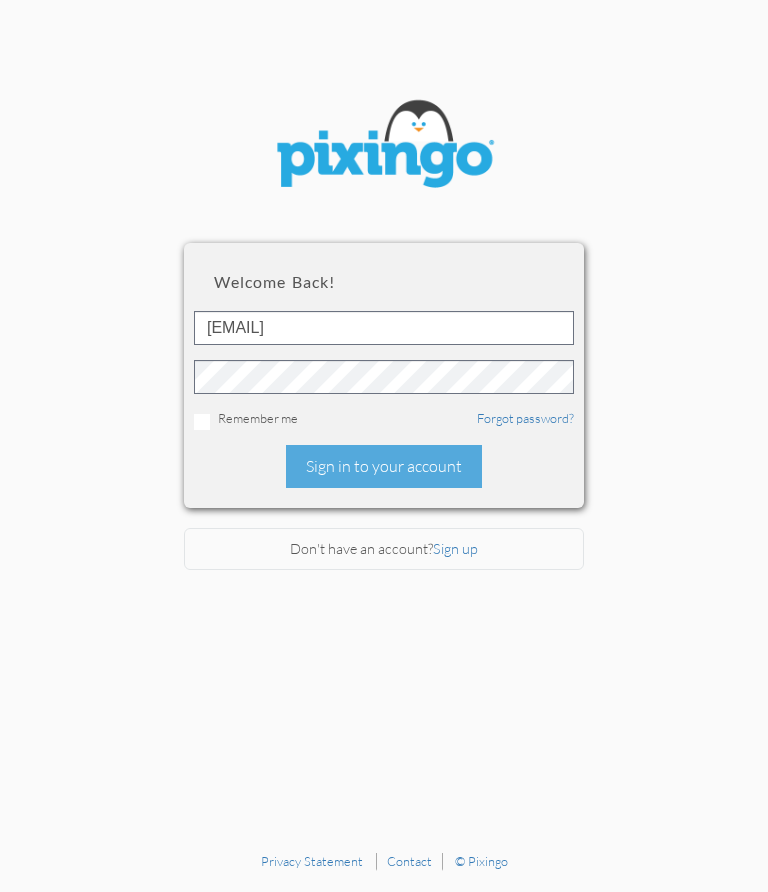 click at bounding box center [202, 422] 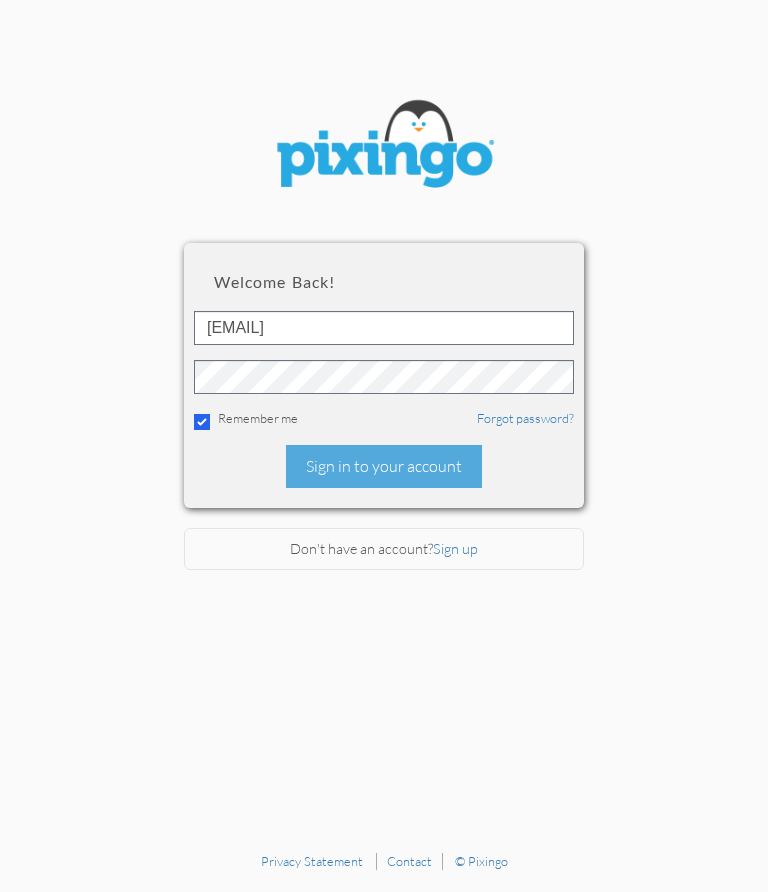 click on "Sign in to your account" at bounding box center (384, 466) 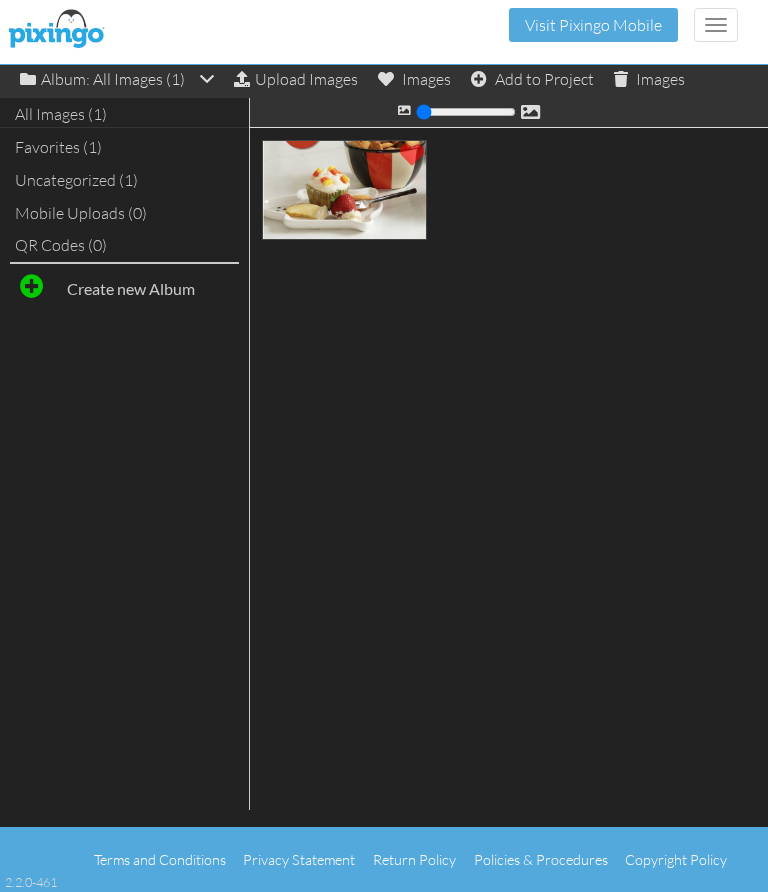 click on "Create new Album" at bounding box center (124, 287) 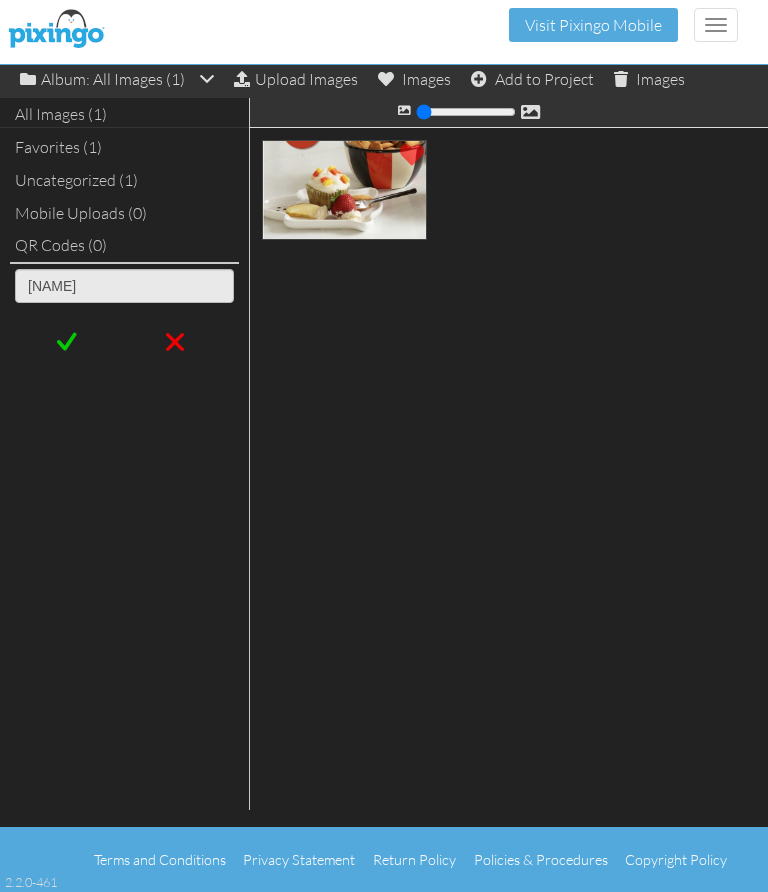 type on "[NAME]" 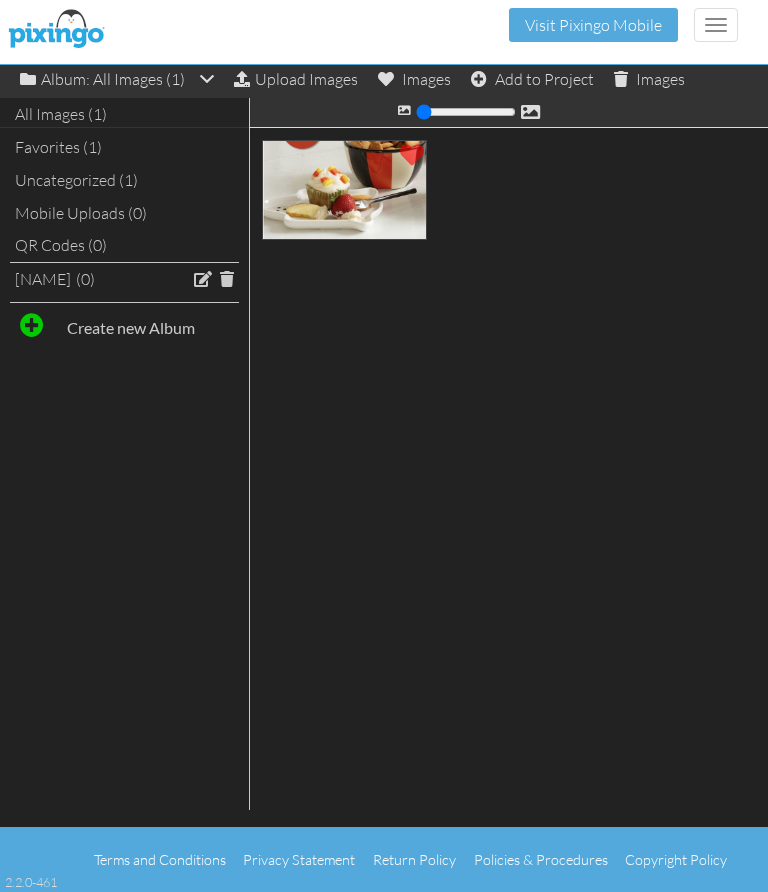 click at bounding box center (203, 279) 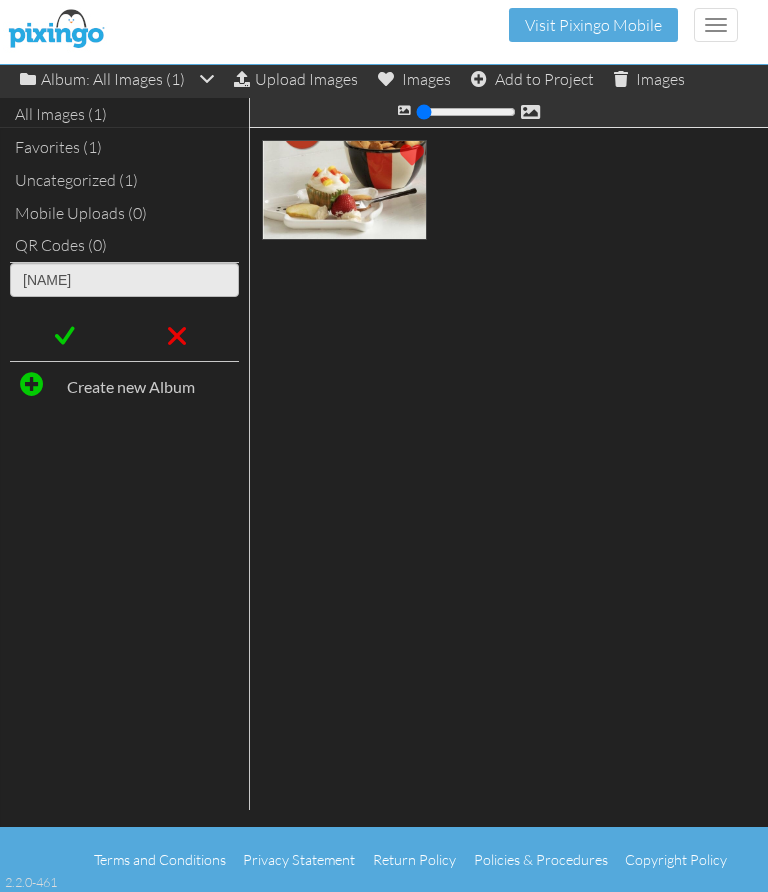 click on "Create new Album" at bounding box center (131, 386) 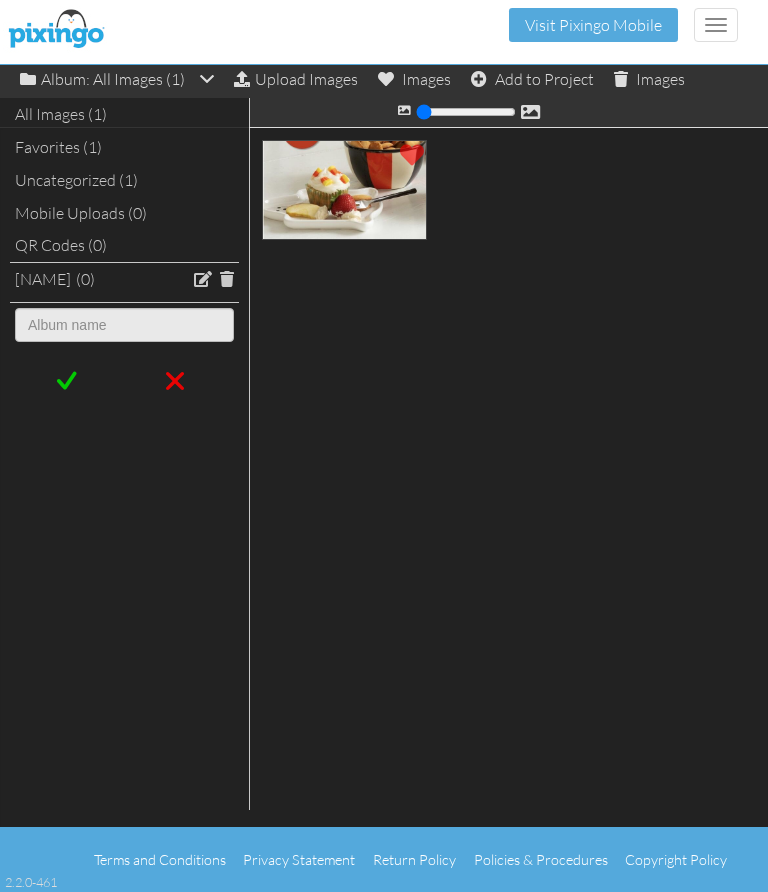 click at bounding box center (384, 492) 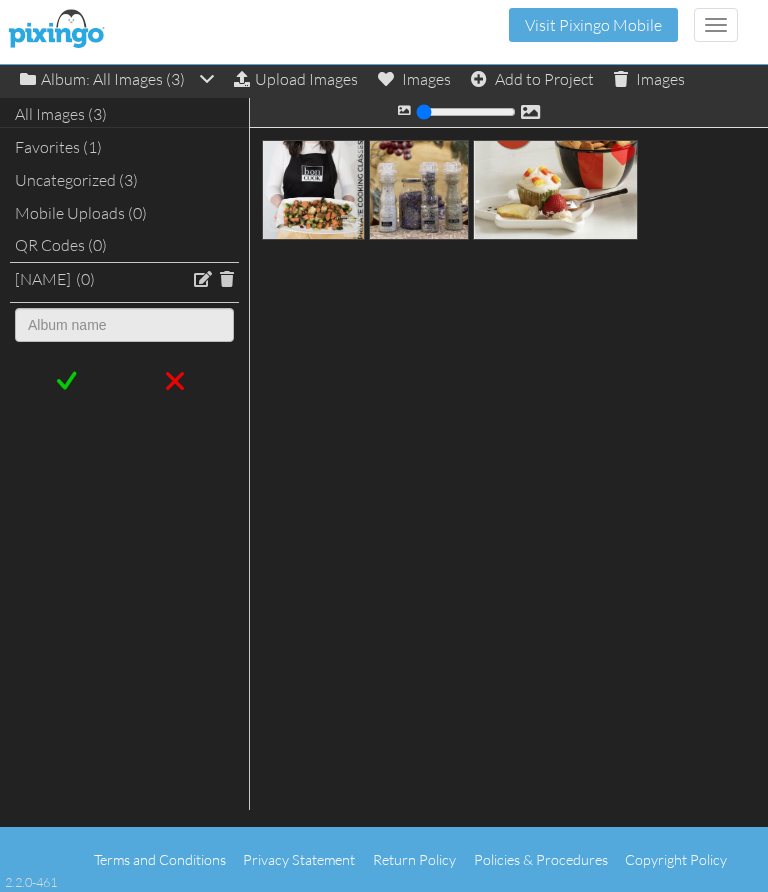 click at bounding box center (313, 190) 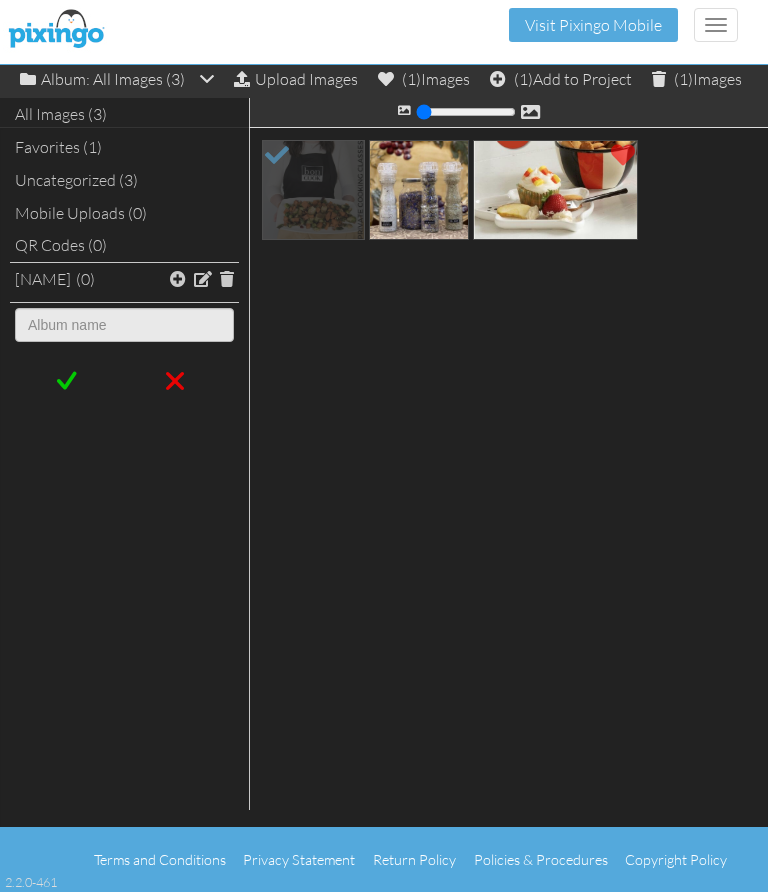 click at bounding box center (384, 492) 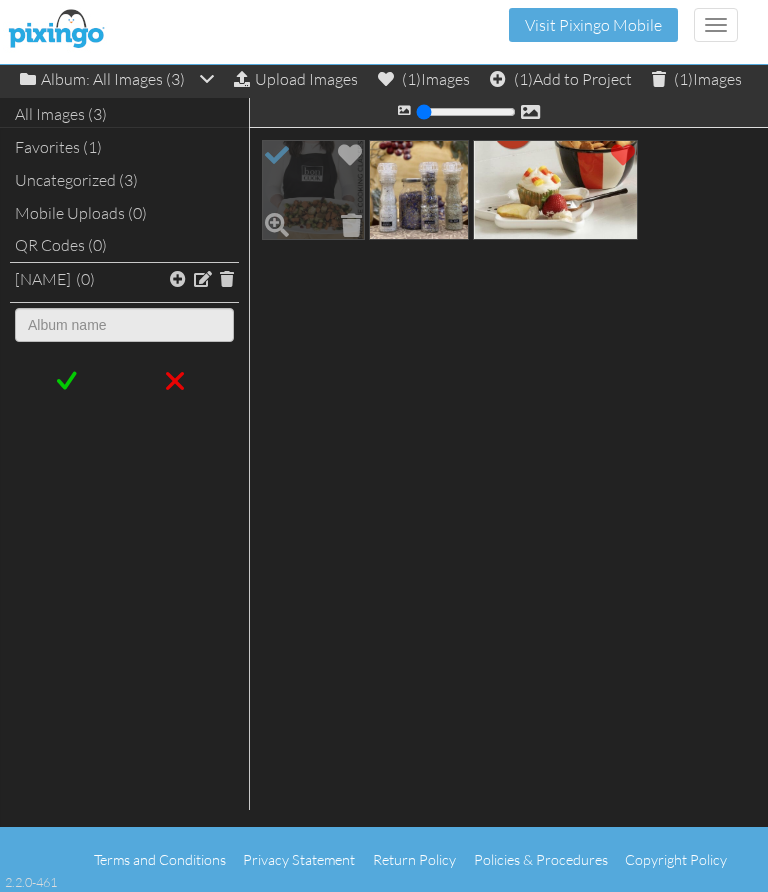 click at bounding box center [384, 492] 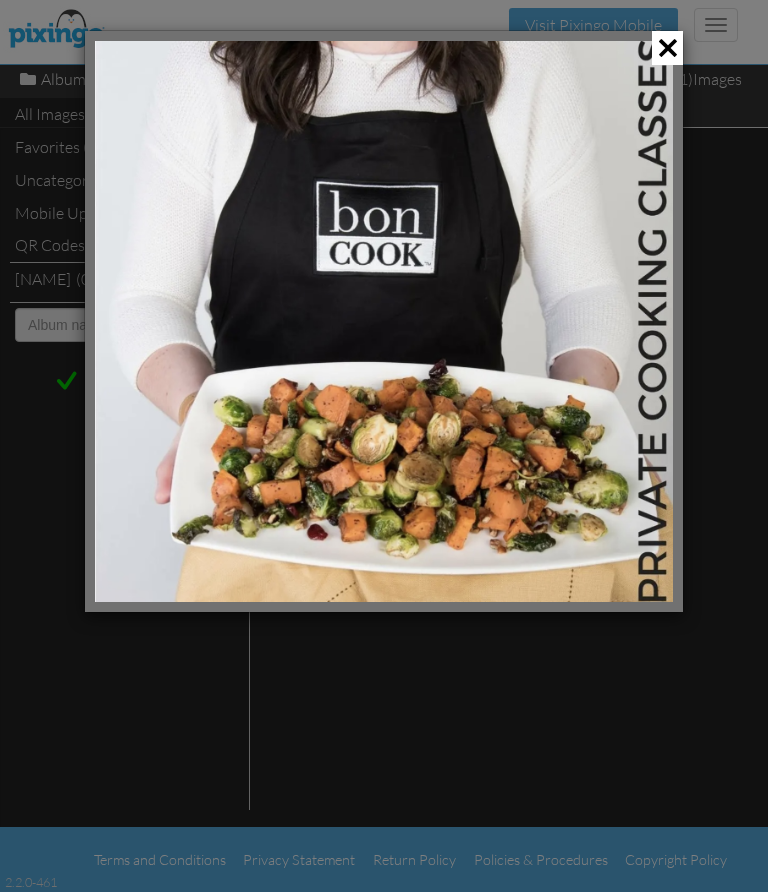 click at bounding box center [667, 48] 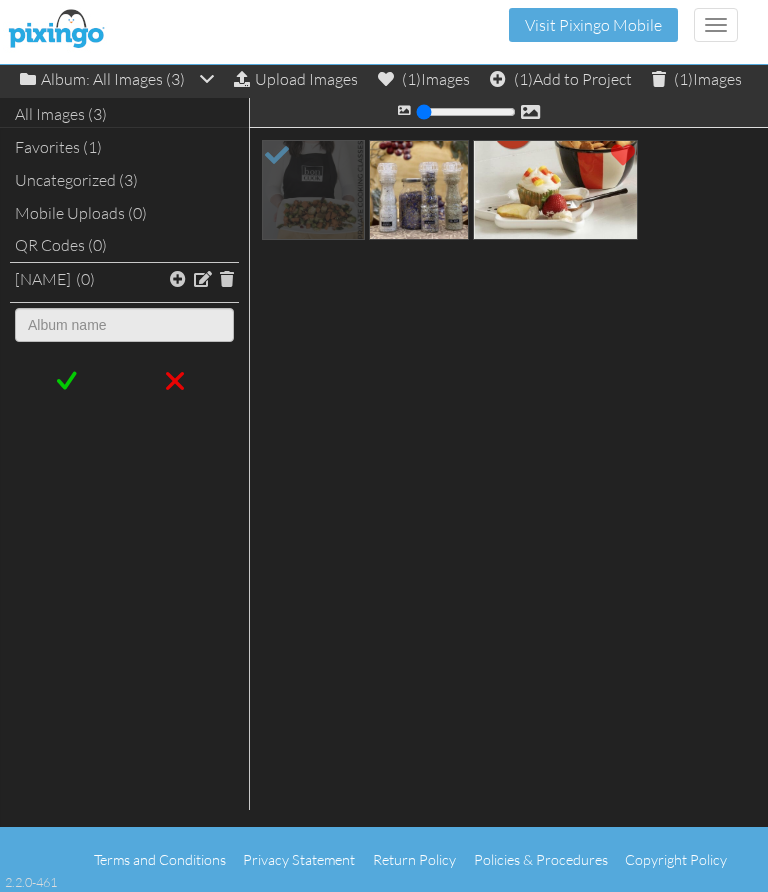 click on "(1)
Add to Project" at bounding box center (561, 79) 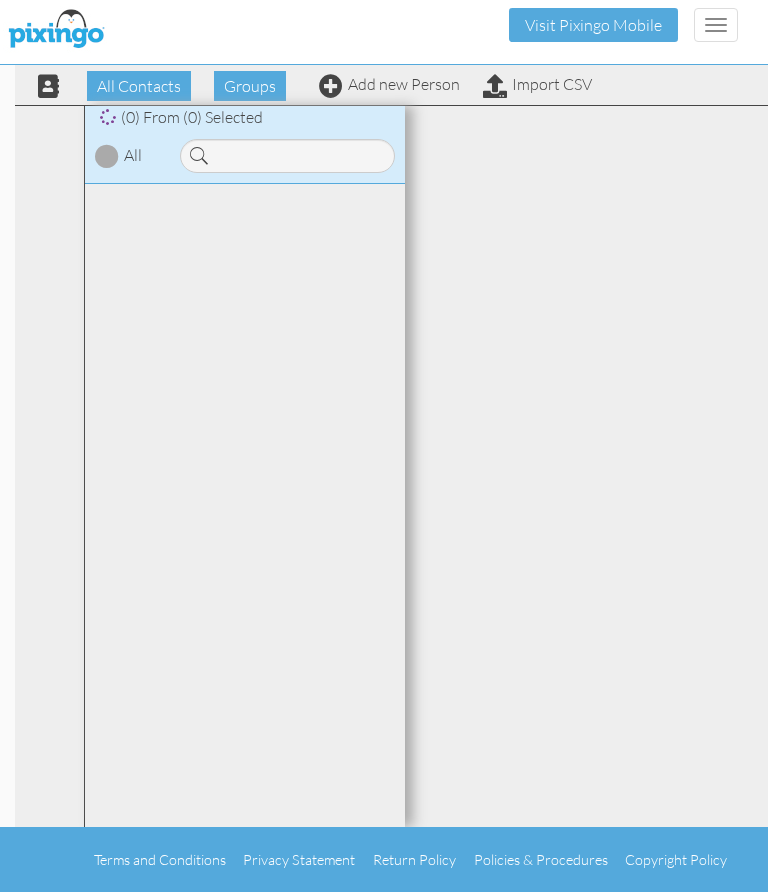 scroll, scrollTop: 0, scrollLeft: 0, axis: both 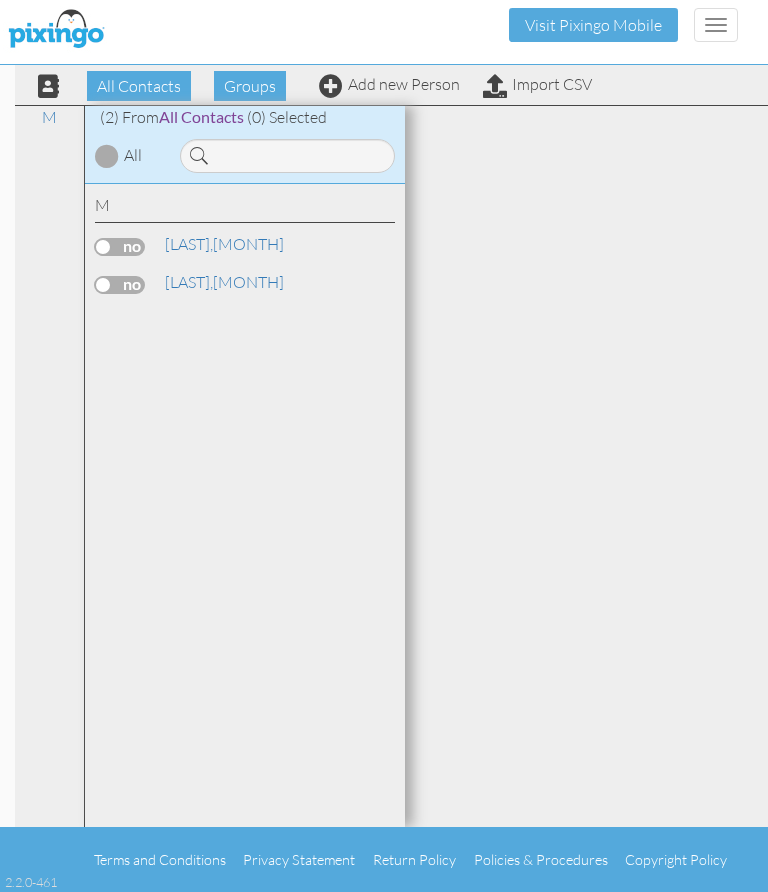 click on "Toggle navigation" at bounding box center [716, 25] 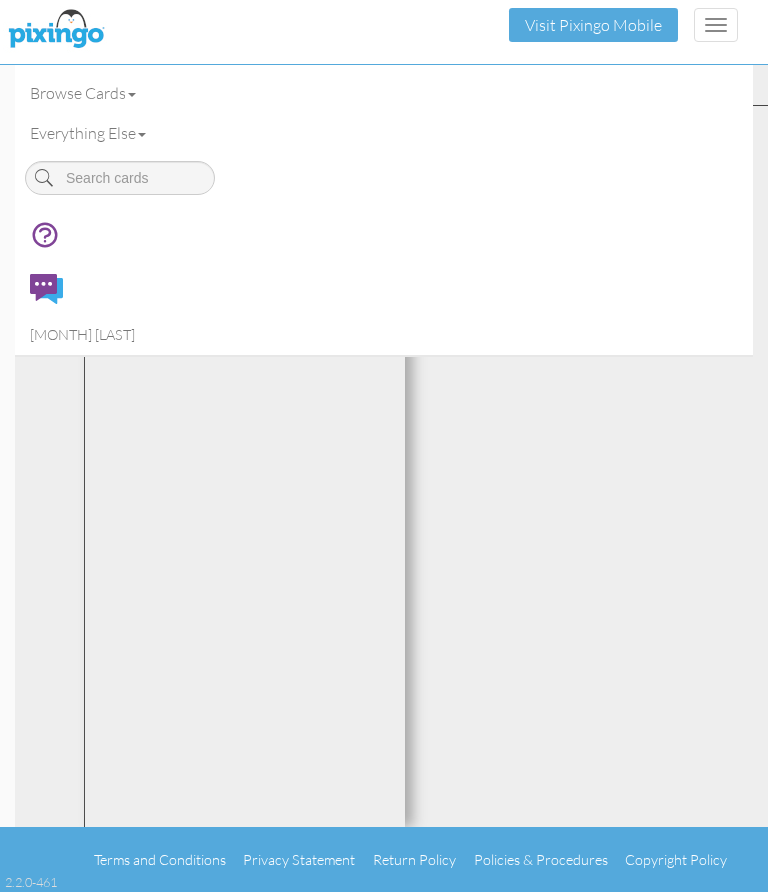 click on "Toggle navigation" at bounding box center [716, 25] 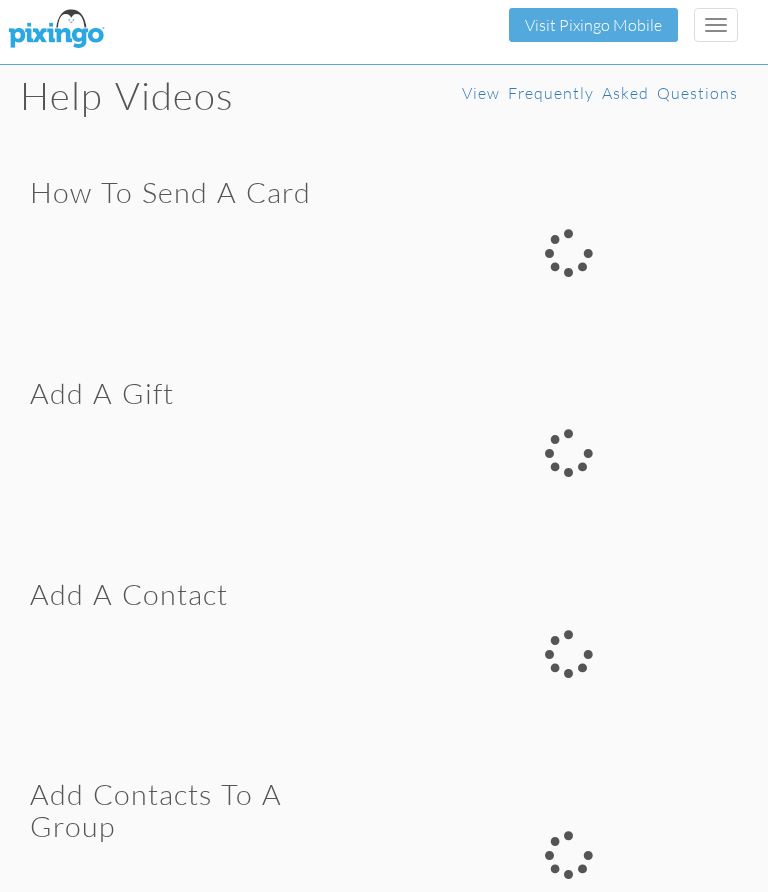 scroll, scrollTop: 0, scrollLeft: 0, axis: both 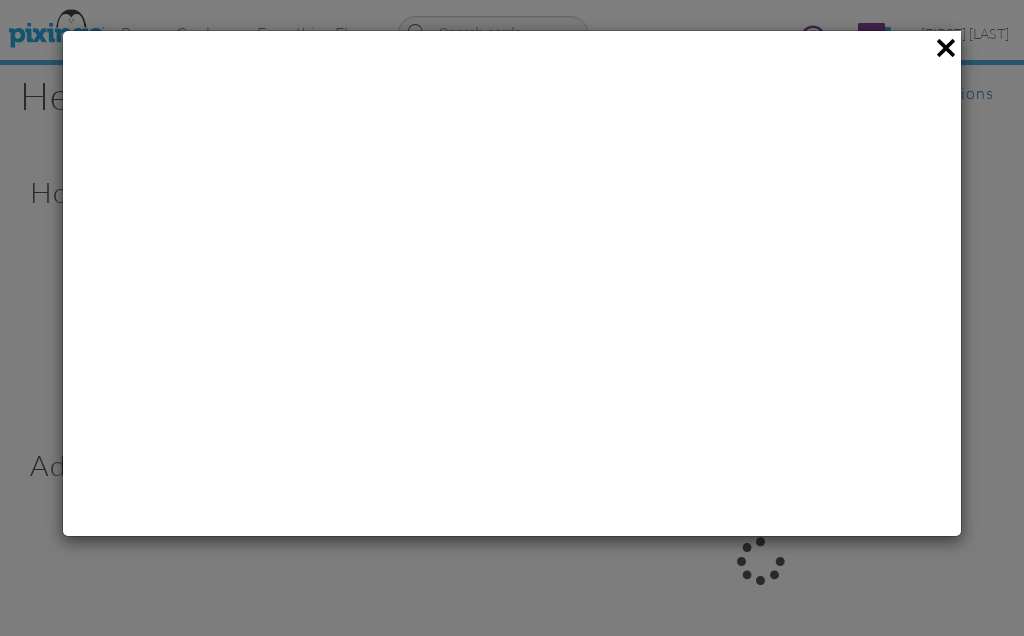 click at bounding box center [945, 48] 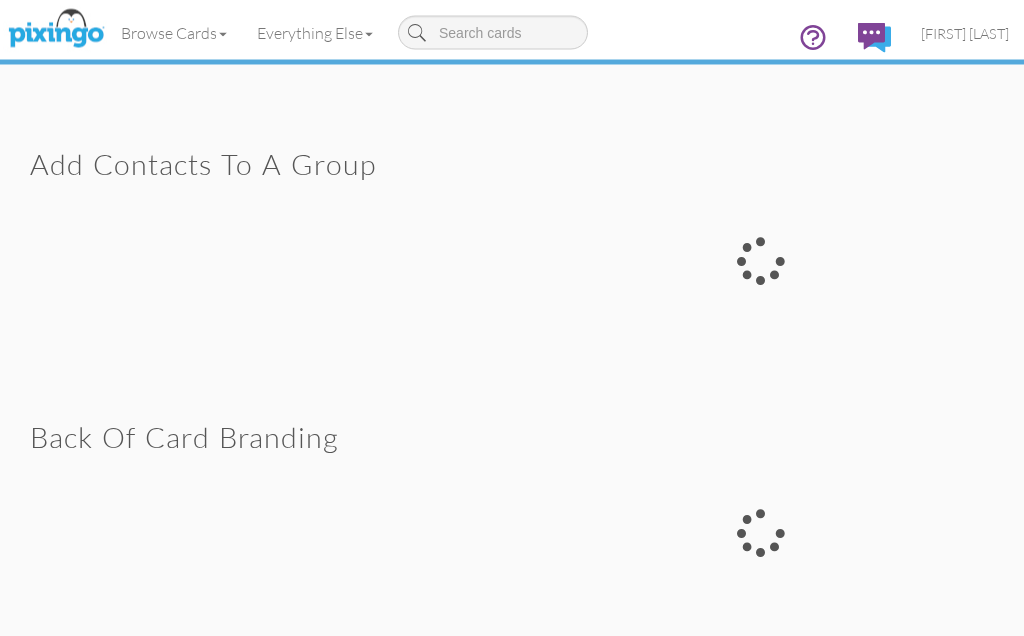 scroll, scrollTop: 848, scrollLeft: 0, axis: vertical 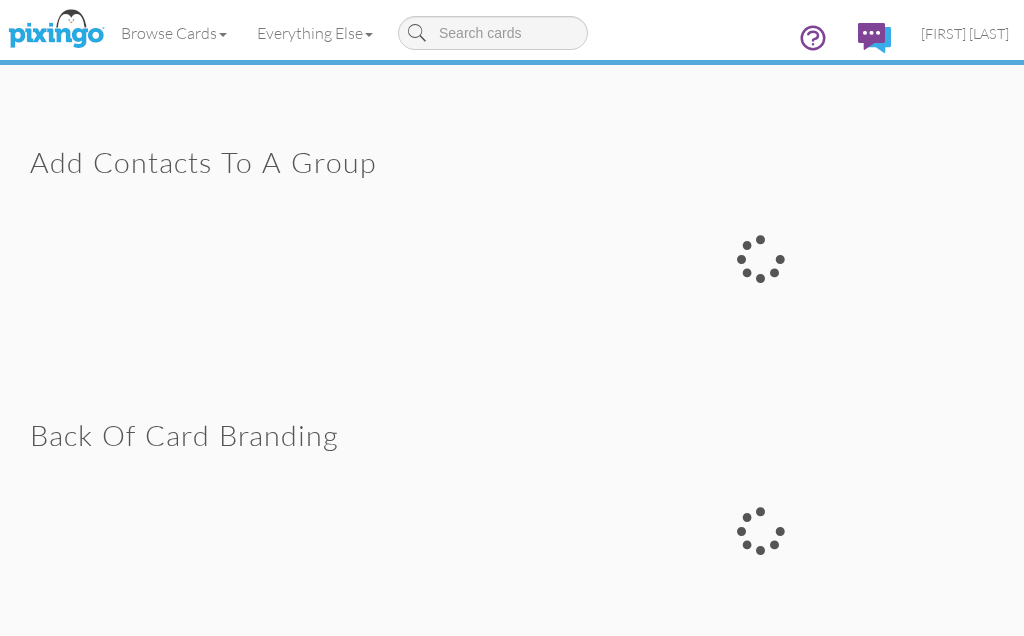 click at bounding box center [760, 531] 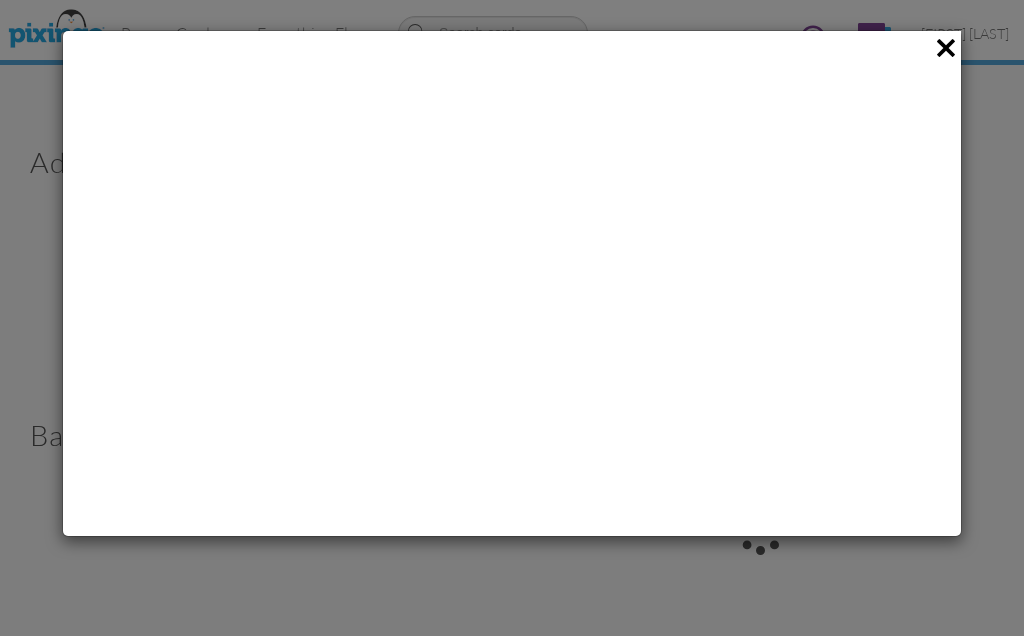 click at bounding box center [512, 318] 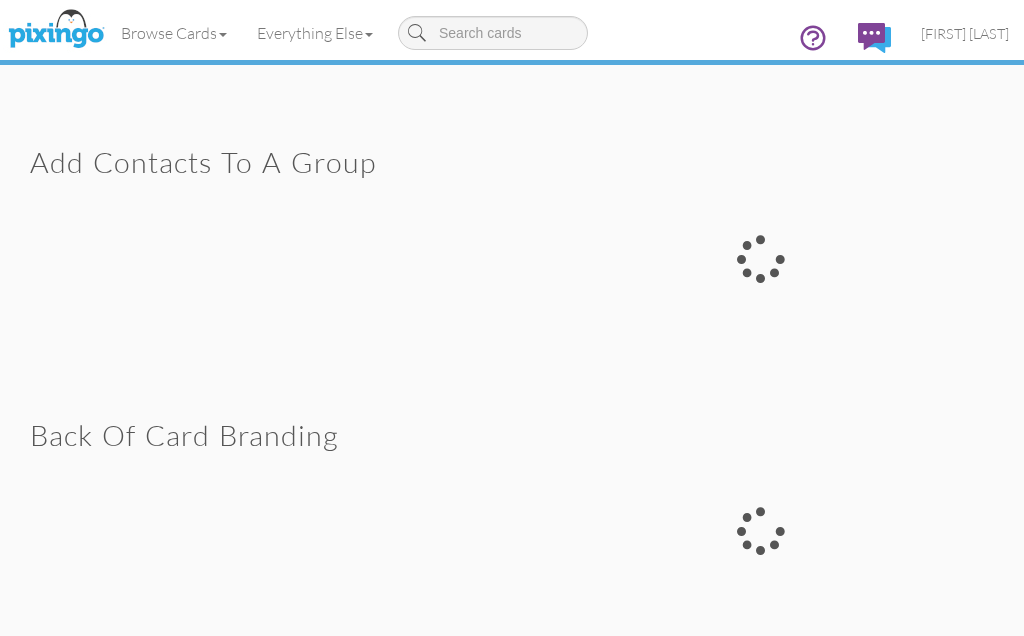click at bounding box center [760, 531] 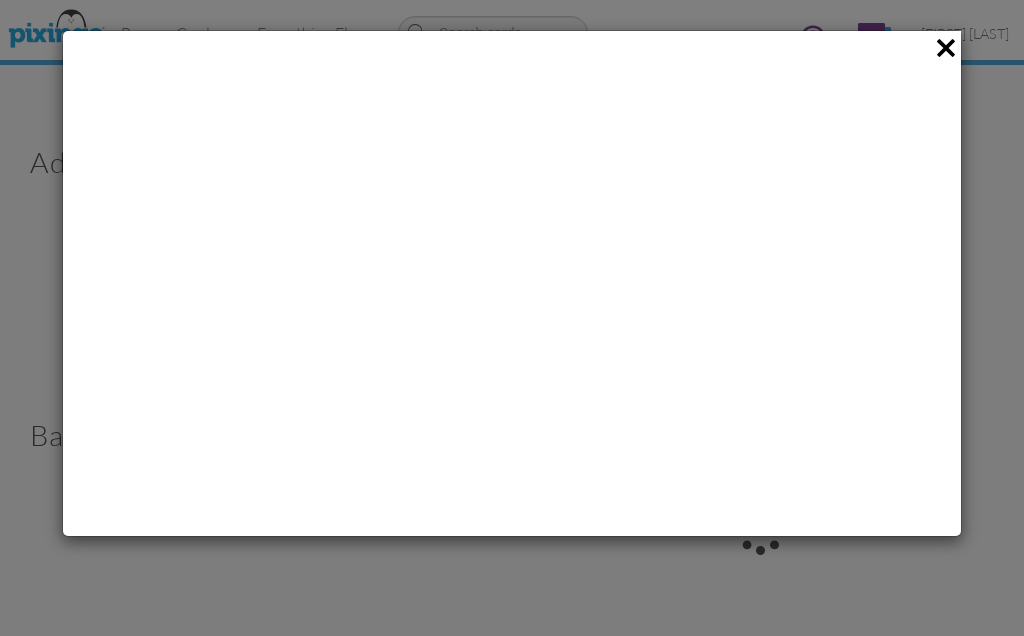 click at bounding box center (945, 48) 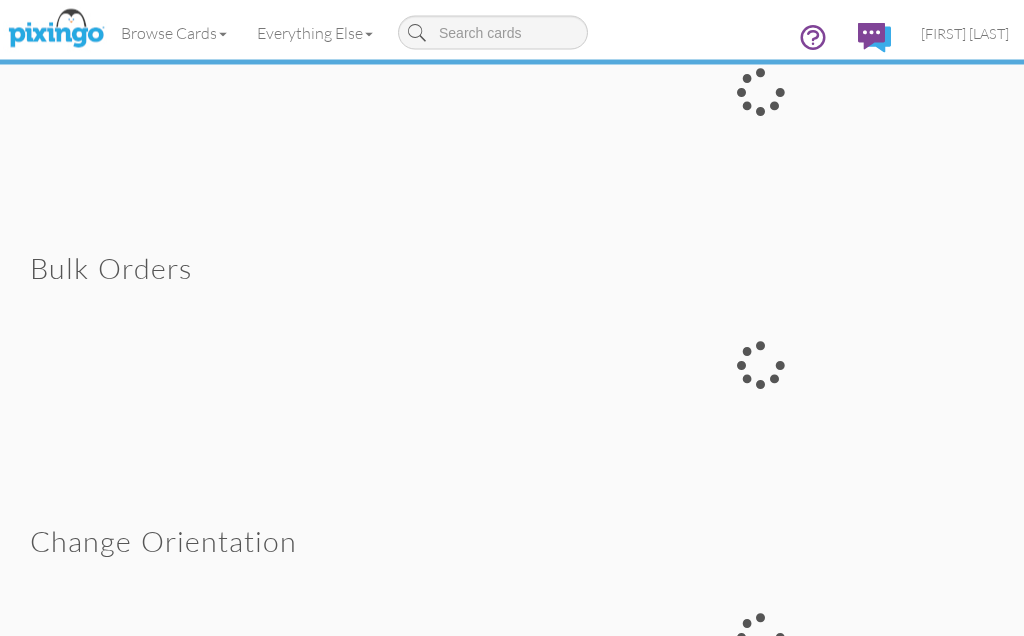 scroll, scrollTop: 1580, scrollLeft: 0, axis: vertical 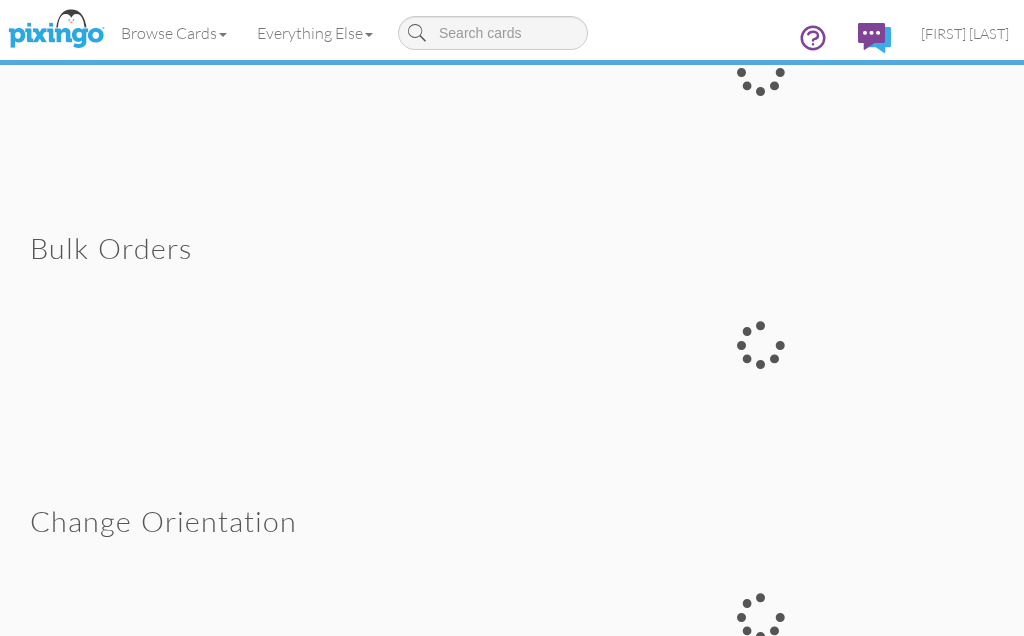 click at bounding box center [760, 344] 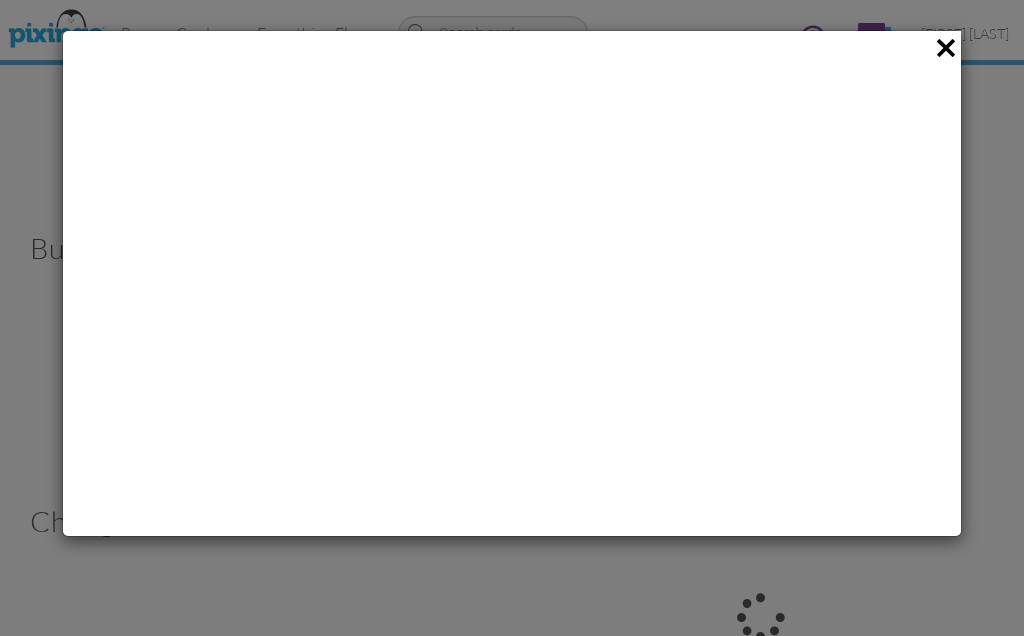 scroll, scrollTop: 1619, scrollLeft: 0, axis: vertical 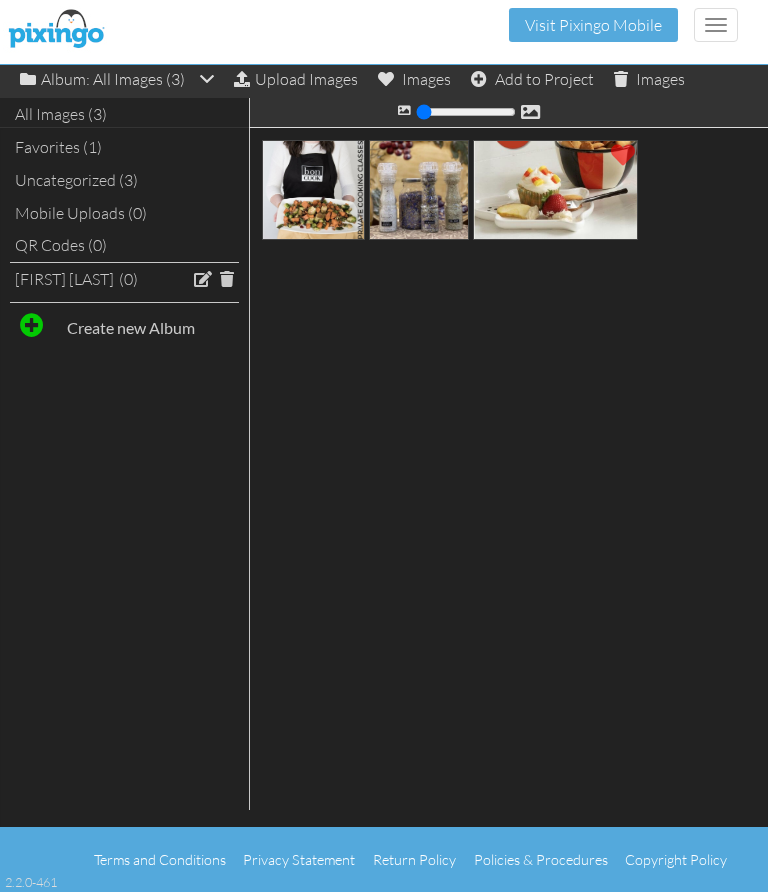 click on "Upload Images" at bounding box center (296, 79) 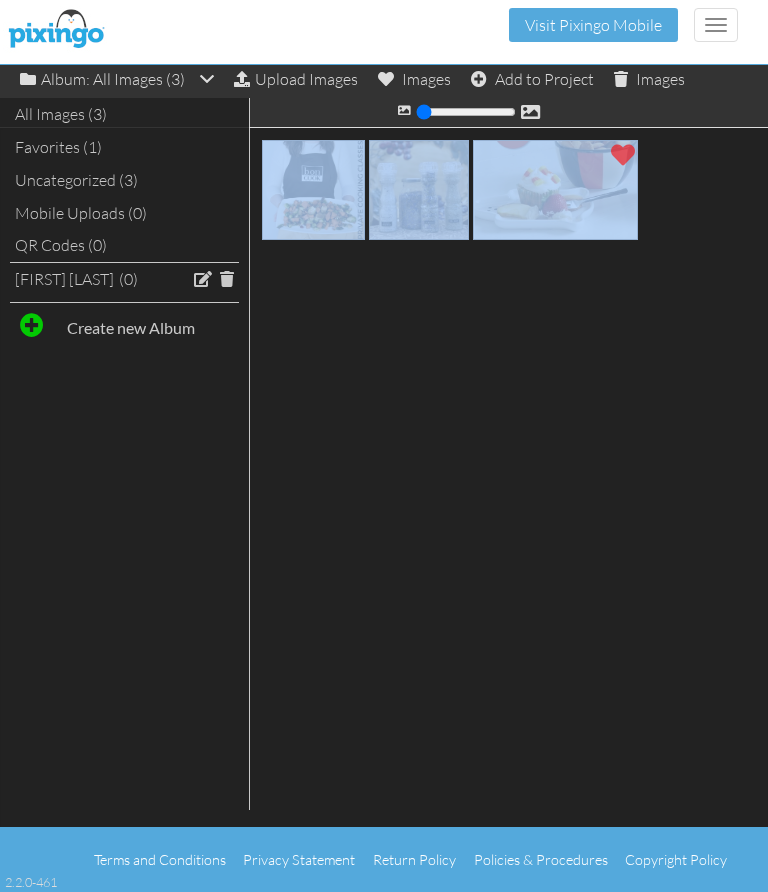 click at bounding box center [384, 492] 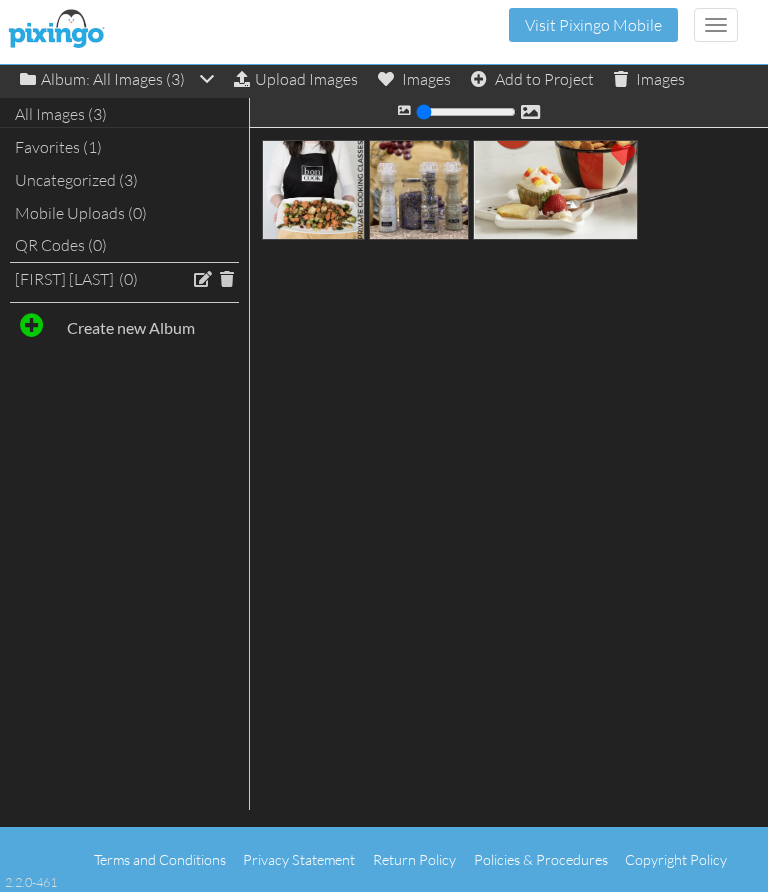 click at bounding box center (384, 492) 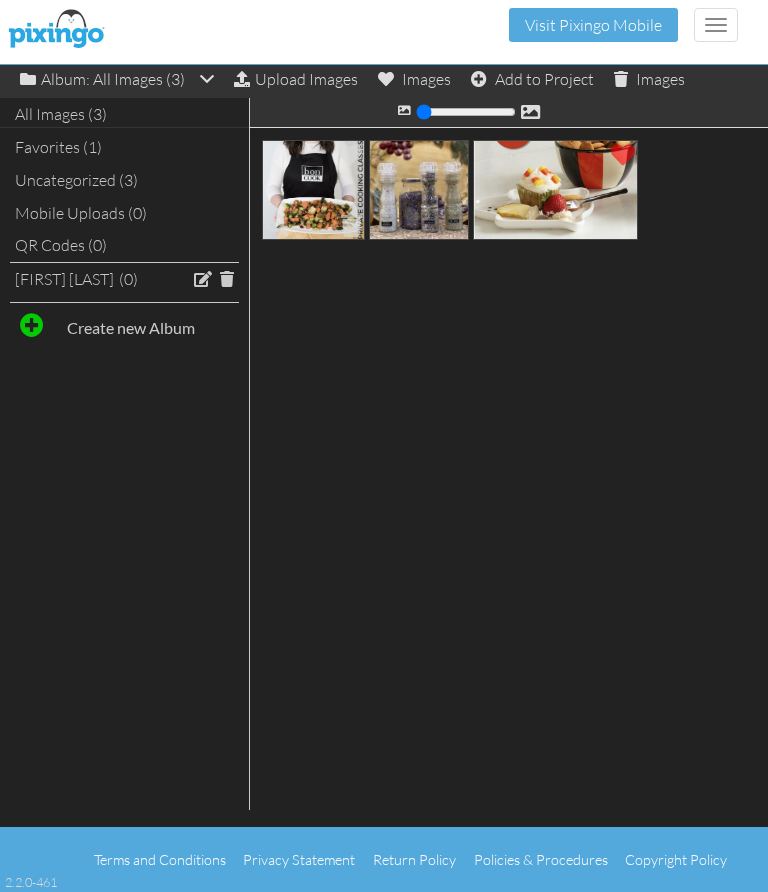 click at bounding box center [313, 190] 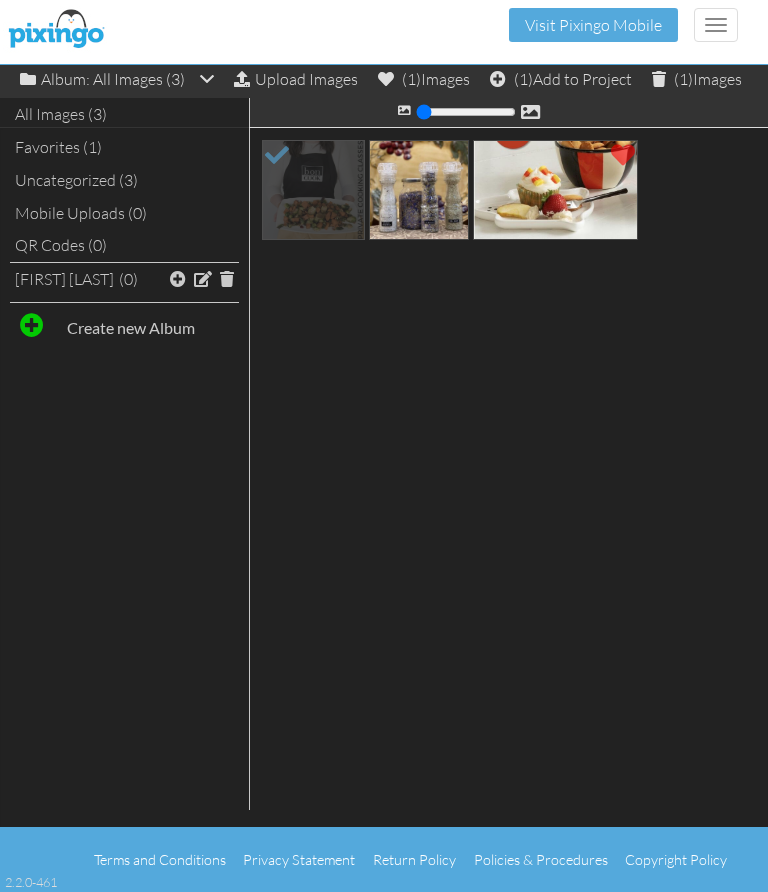 click at bounding box center [384, 492] 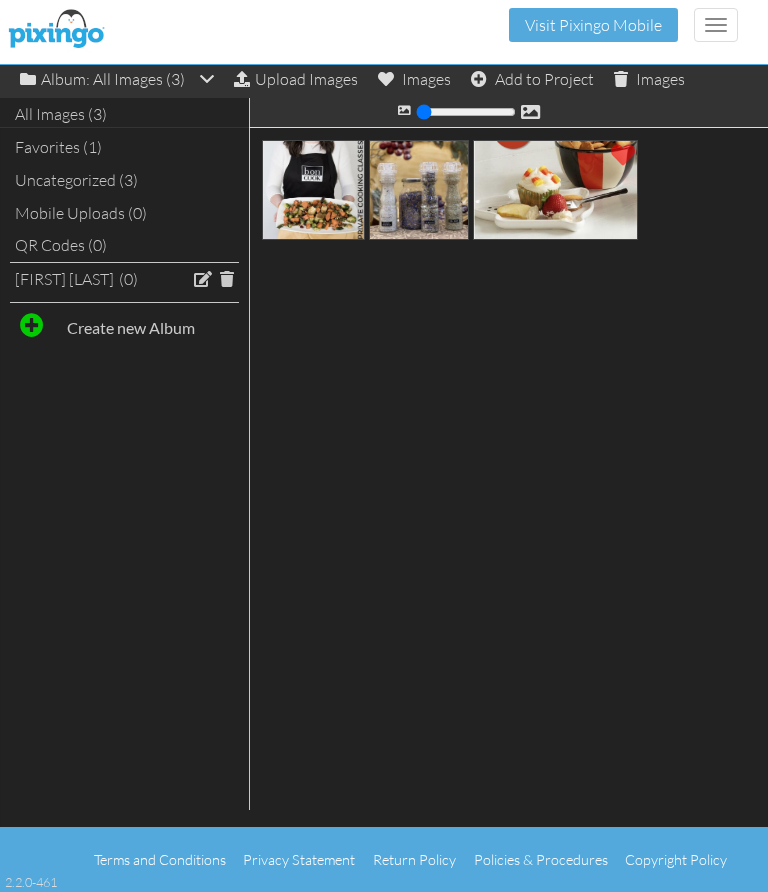 click on "Uncategorized (3)" at bounding box center (124, 180) 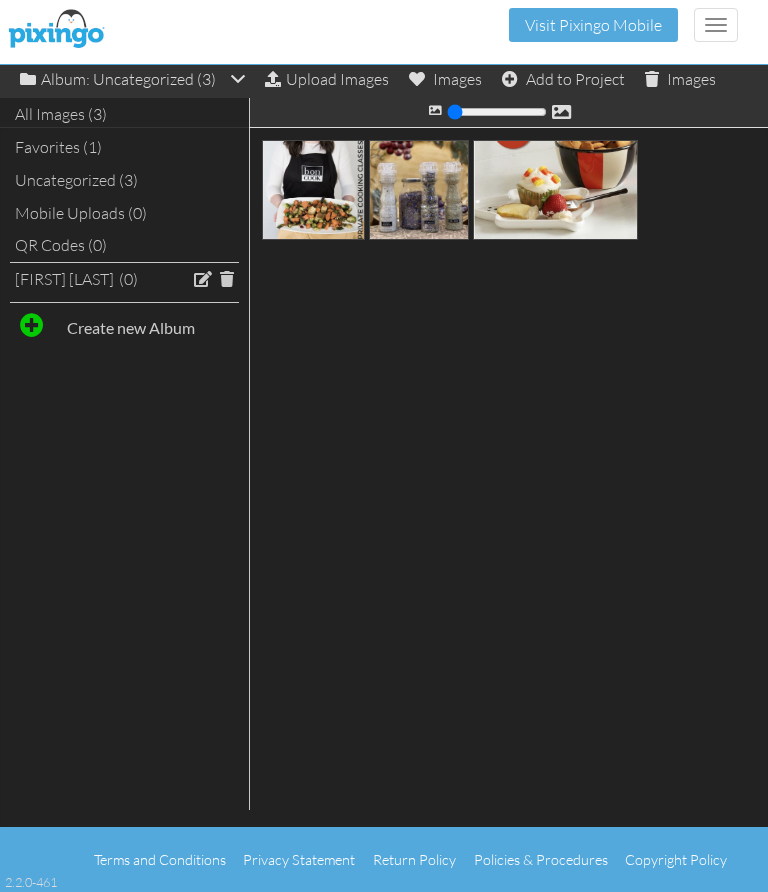 click on "Bon Cook" at bounding box center (64, 279) 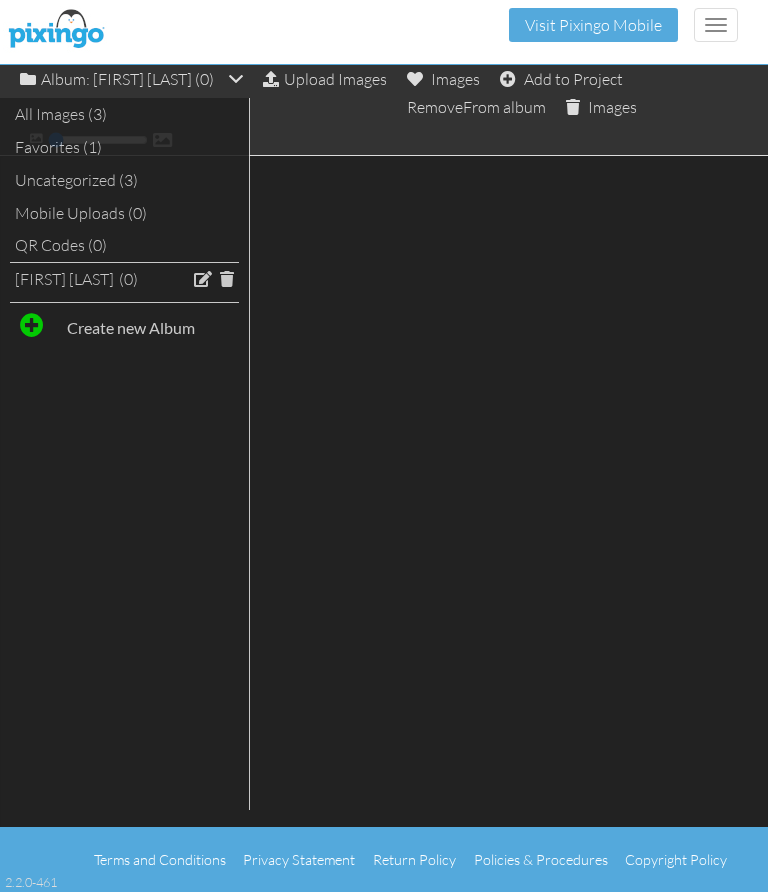 click on "Upload Images" at bounding box center [325, 79] 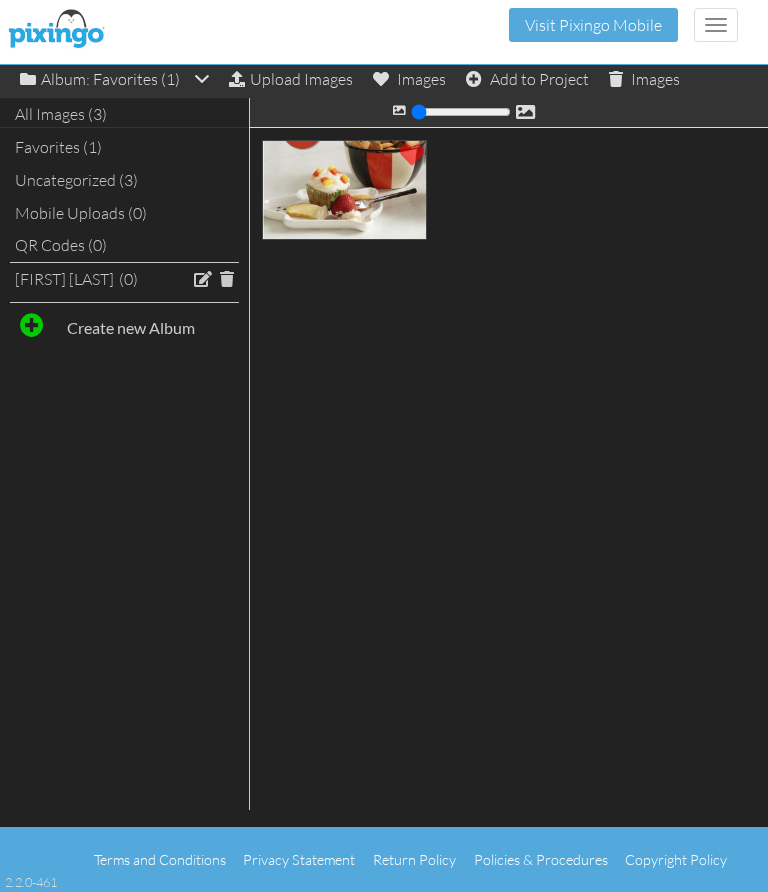 click on "Images" at bounding box center [644, 79] 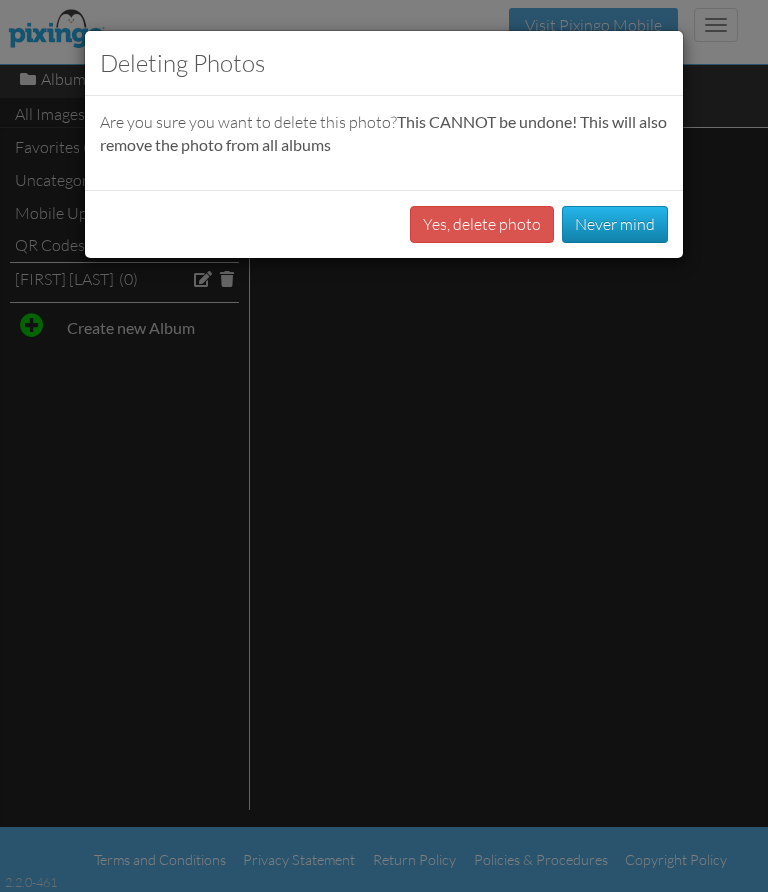 click on "Yes, delete photo" at bounding box center [482, 224] 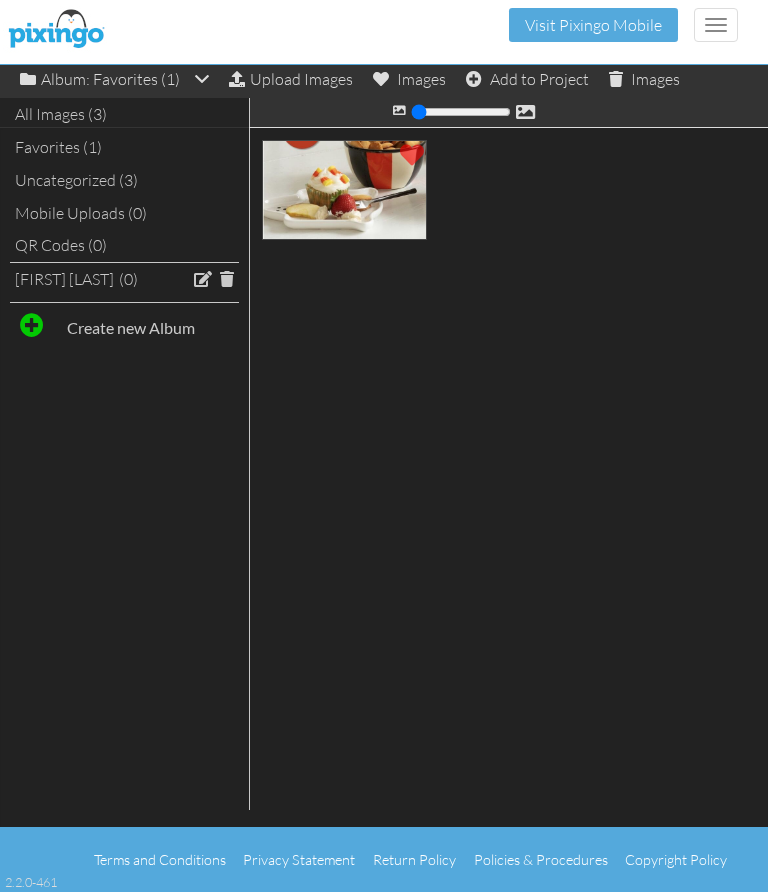 click on "Images" at bounding box center (644, 79) 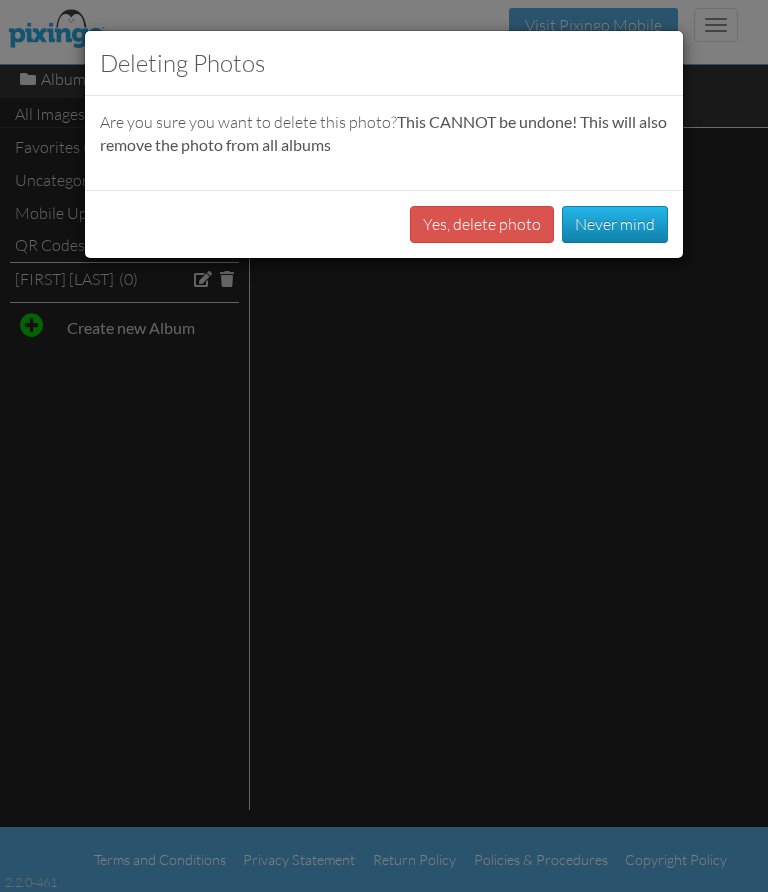 click on "Yes, delete photo" at bounding box center [482, 224] 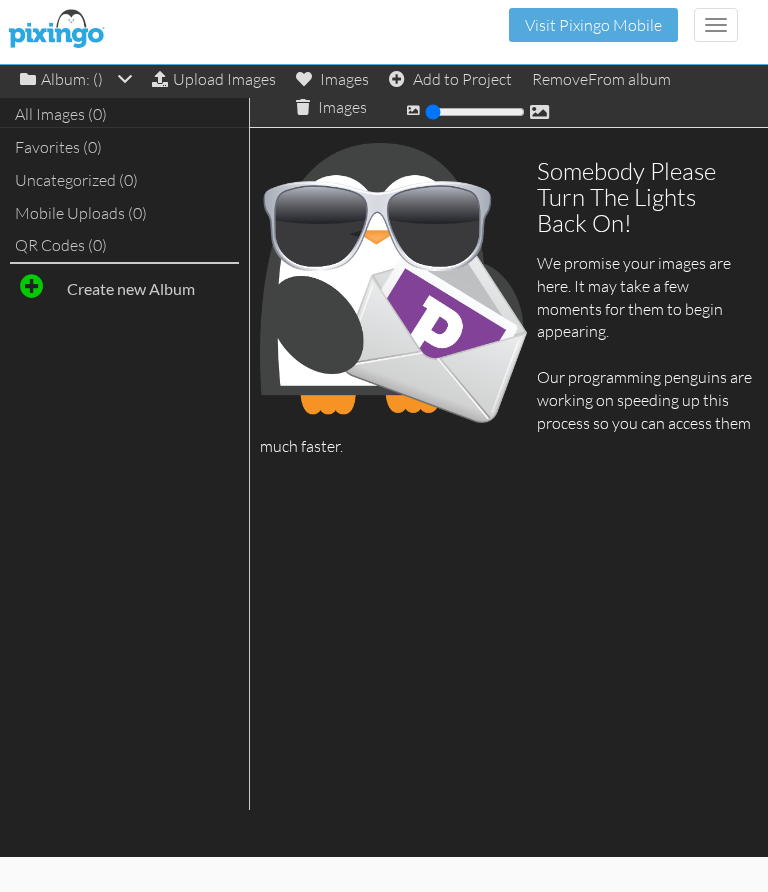 scroll, scrollTop: 0, scrollLeft: 0, axis: both 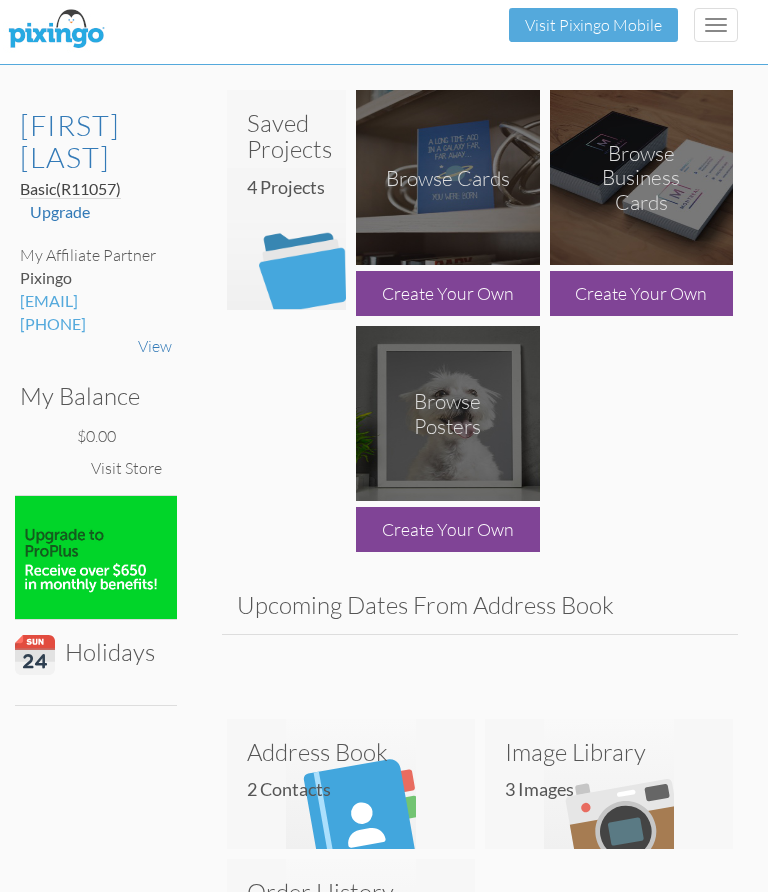 click at bounding box center [448, 177] 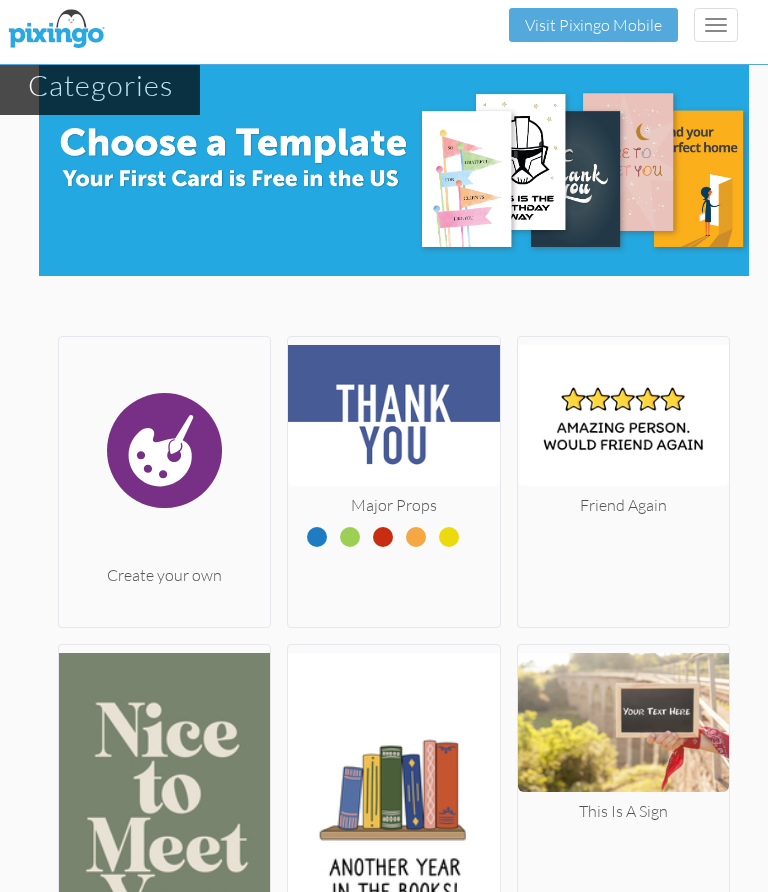 scroll, scrollTop: 0, scrollLeft: 0, axis: both 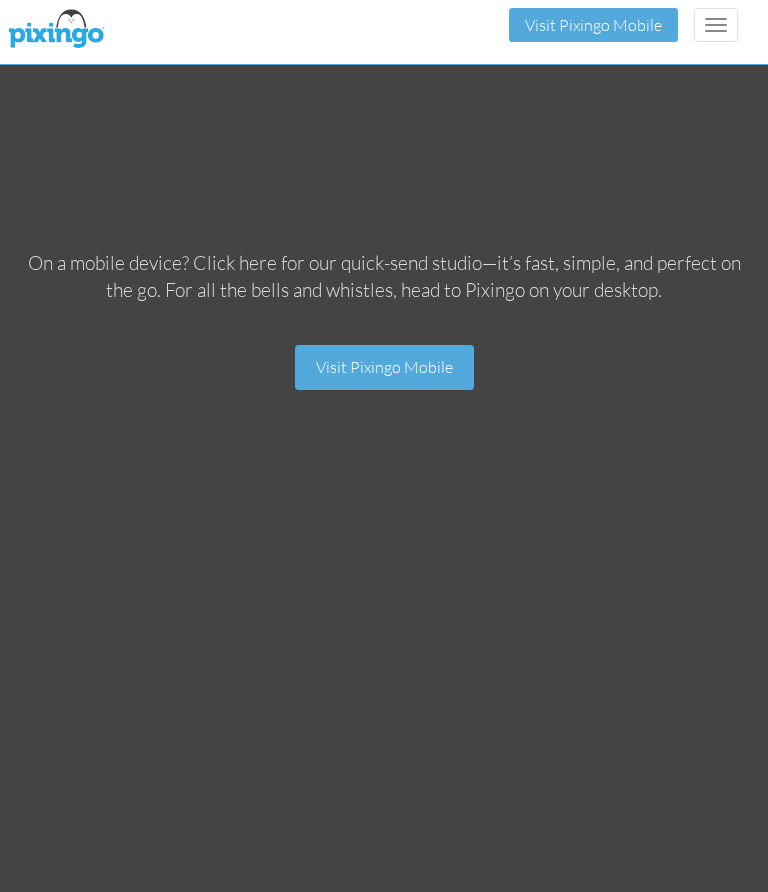 click on "Visit Pixingo Mobile" at bounding box center (384, 367) 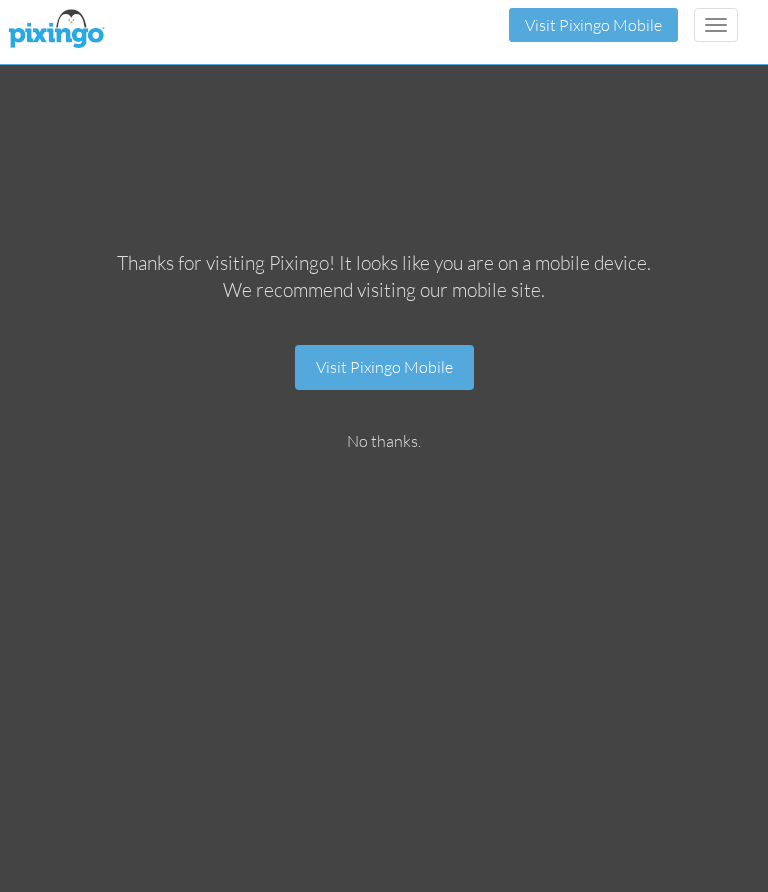 scroll, scrollTop: 0, scrollLeft: 0, axis: both 